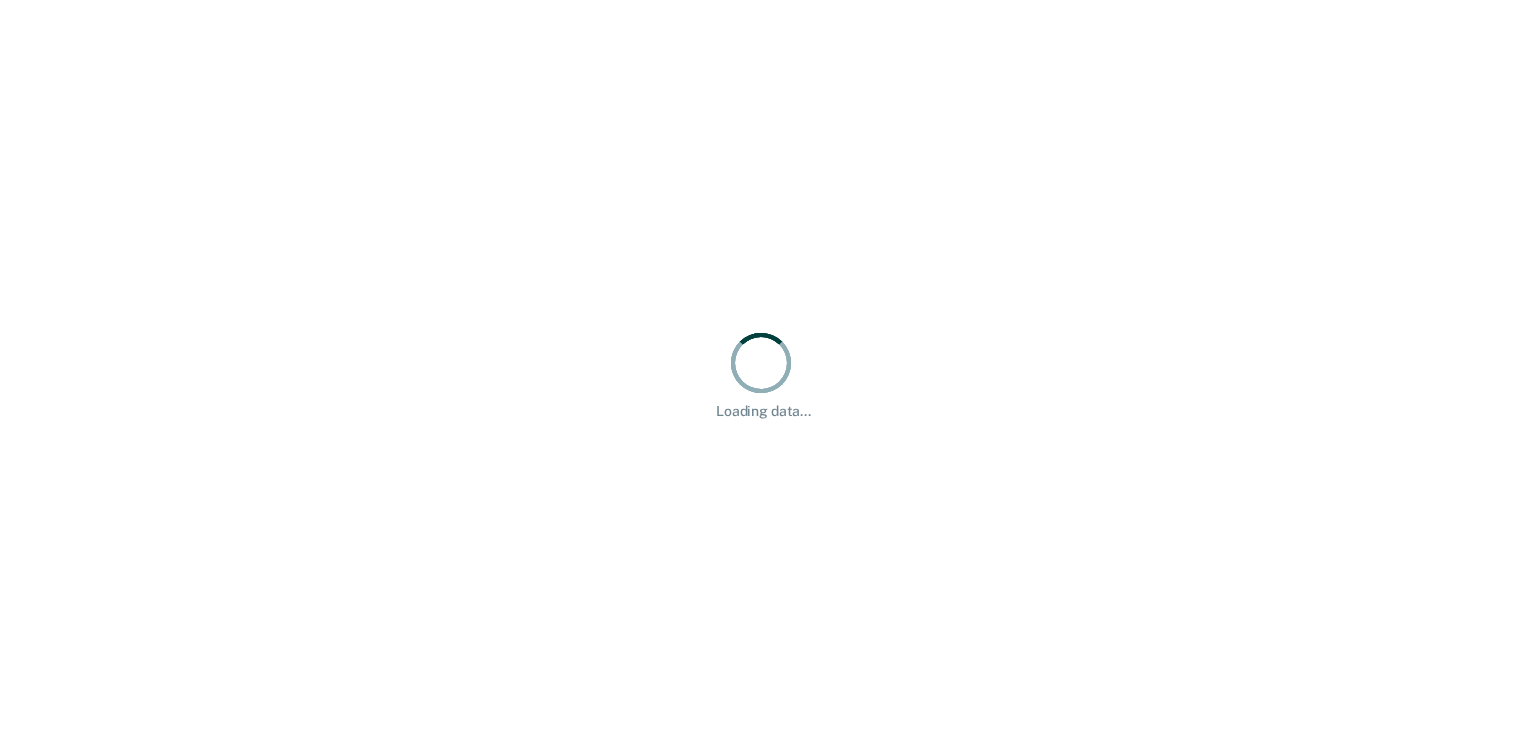 scroll, scrollTop: 0, scrollLeft: 0, axis: both 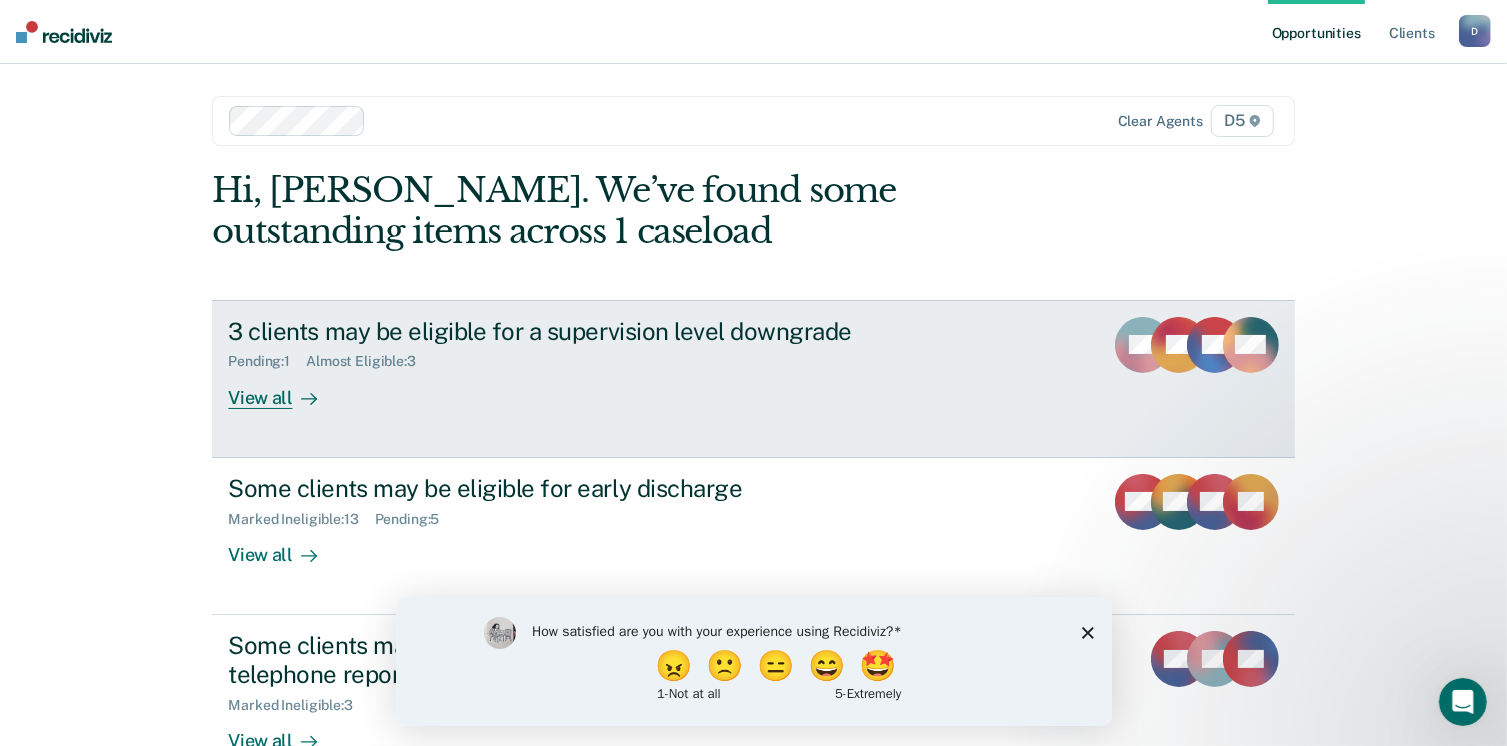 click on "View all" at bounding box center [284, 389] 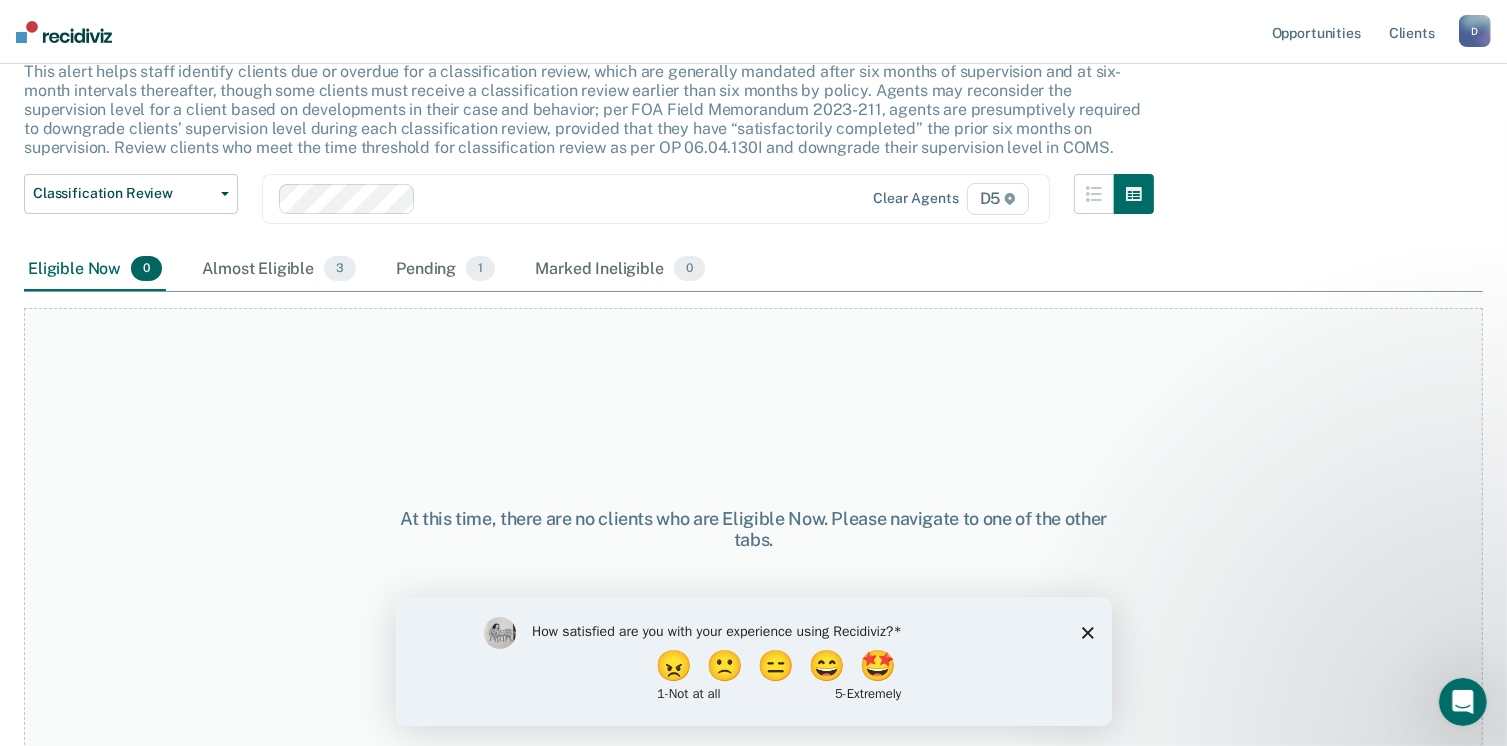 scroll, scrollTop: 135, scrollLeft: 0, axis: vertical 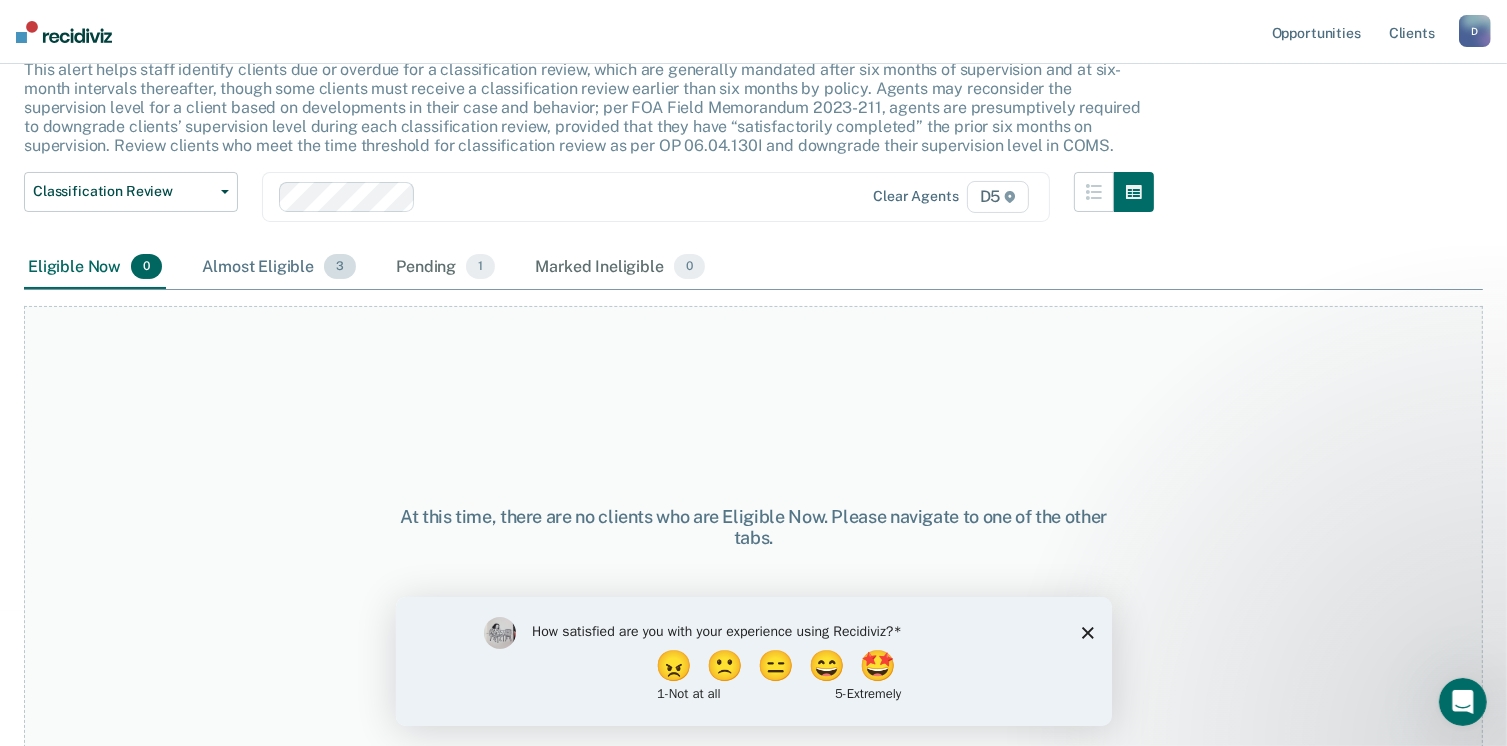 click on "Almost Eligible 3" at bounding box center (279, 268) 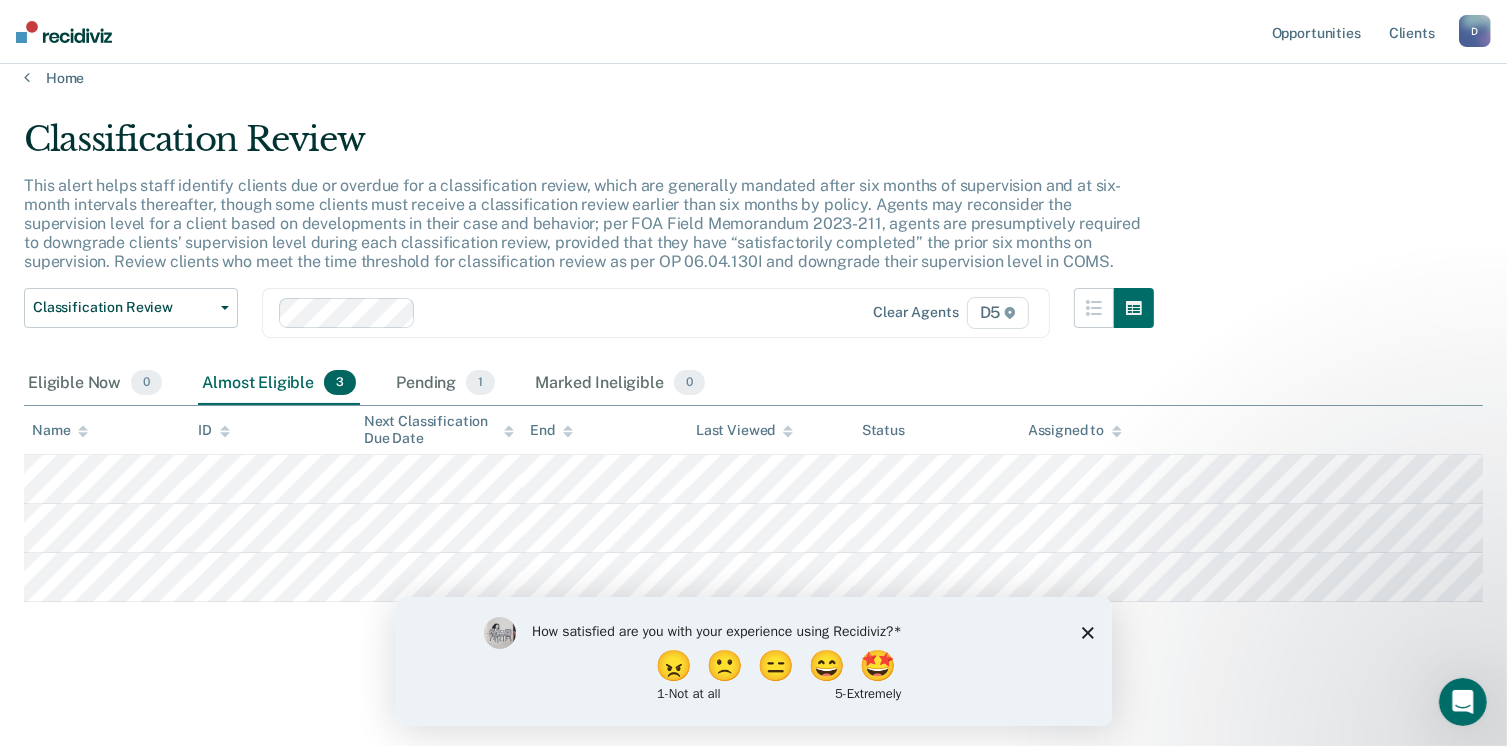 scroll, scrollTop: 16, scrollLeft: 0, axis: vertical 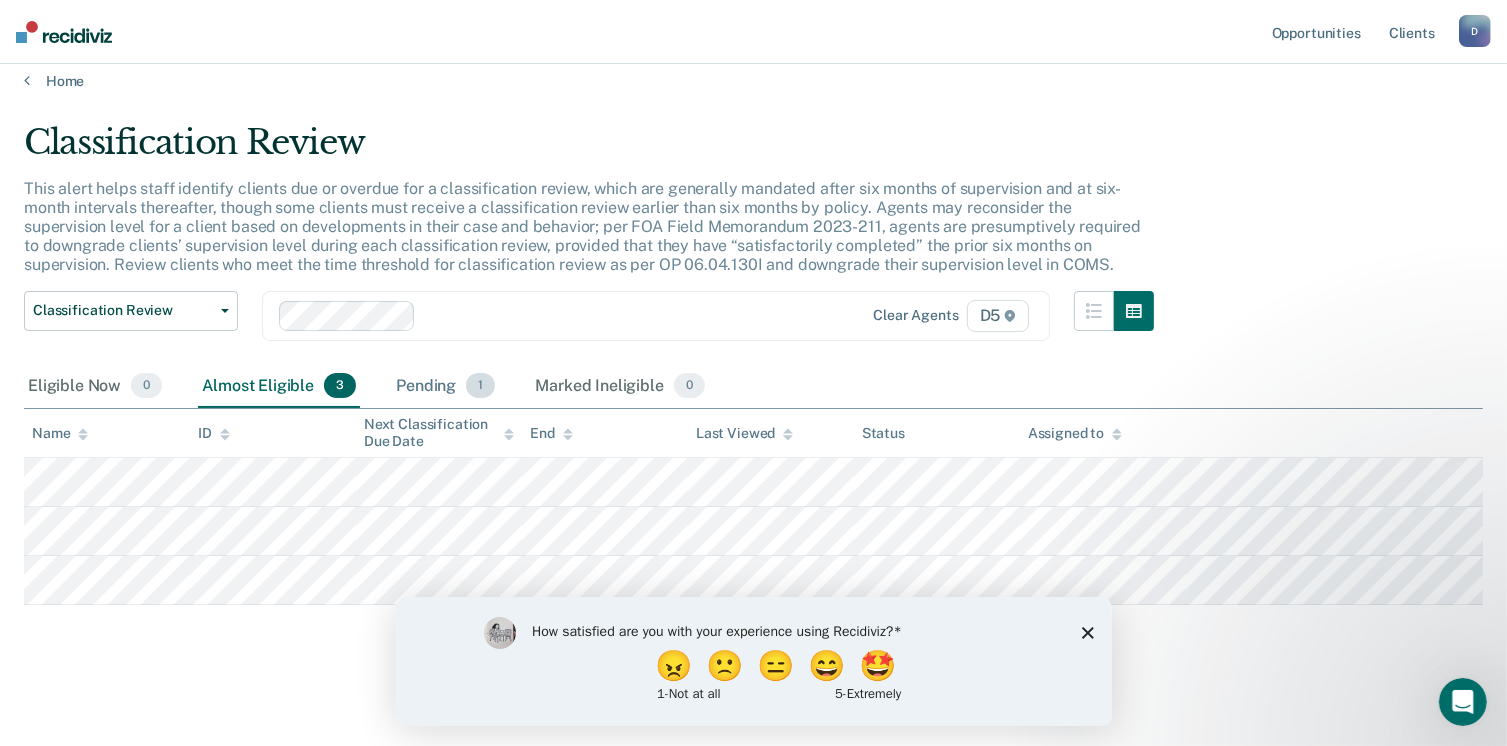click on "Pending 1" at bounding box center (445, 387) 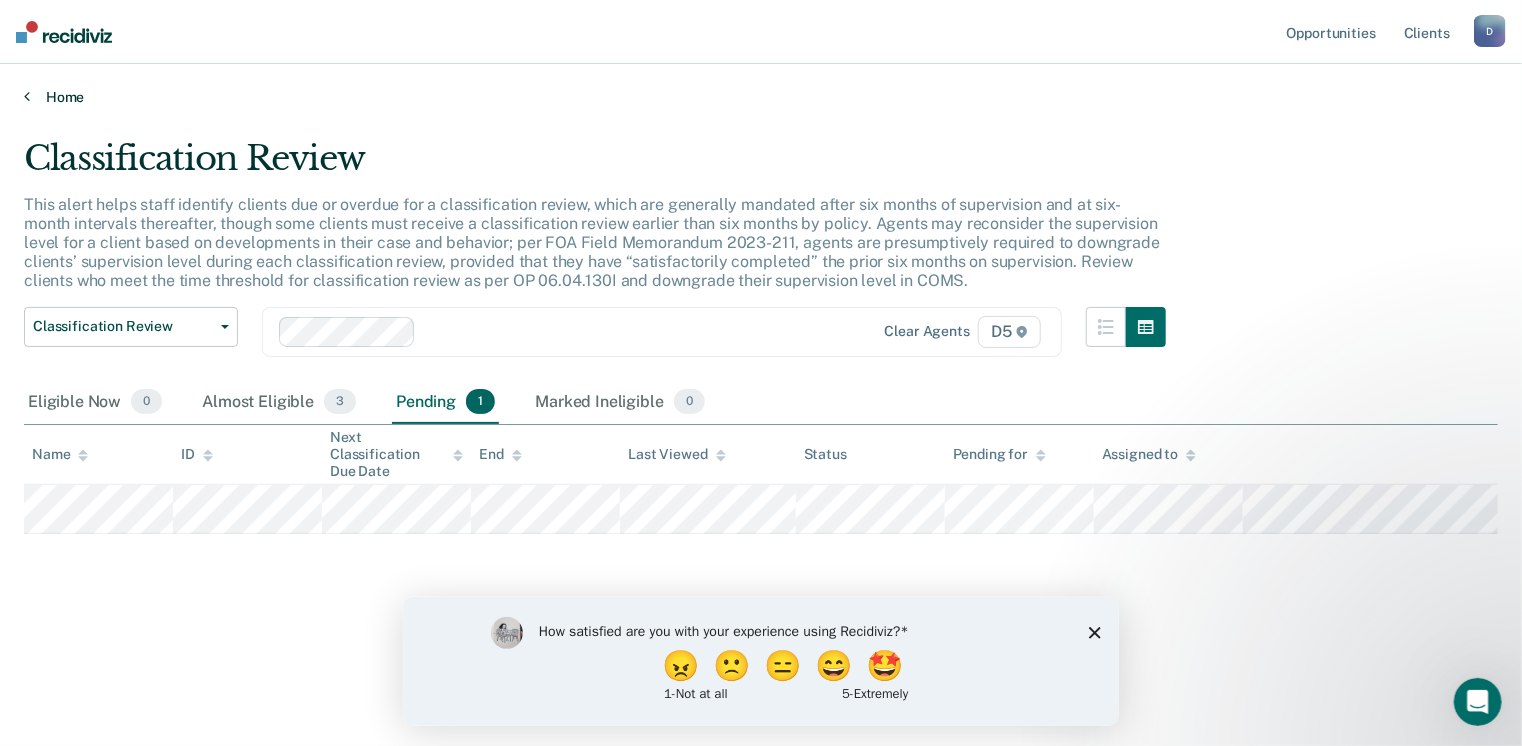 click on "Home" at bounding box center [761, 97] 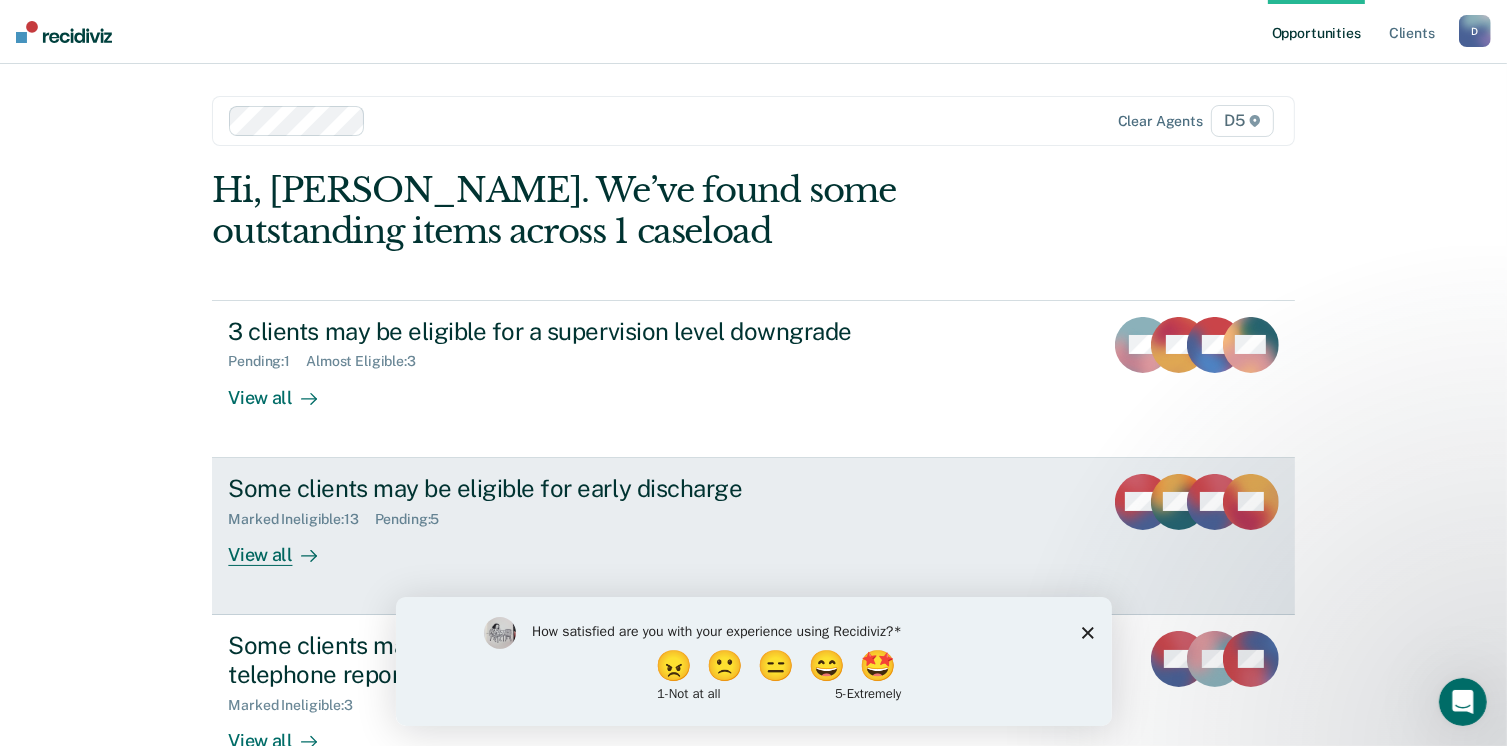 click on "View all" at bounding box center [284, 546] 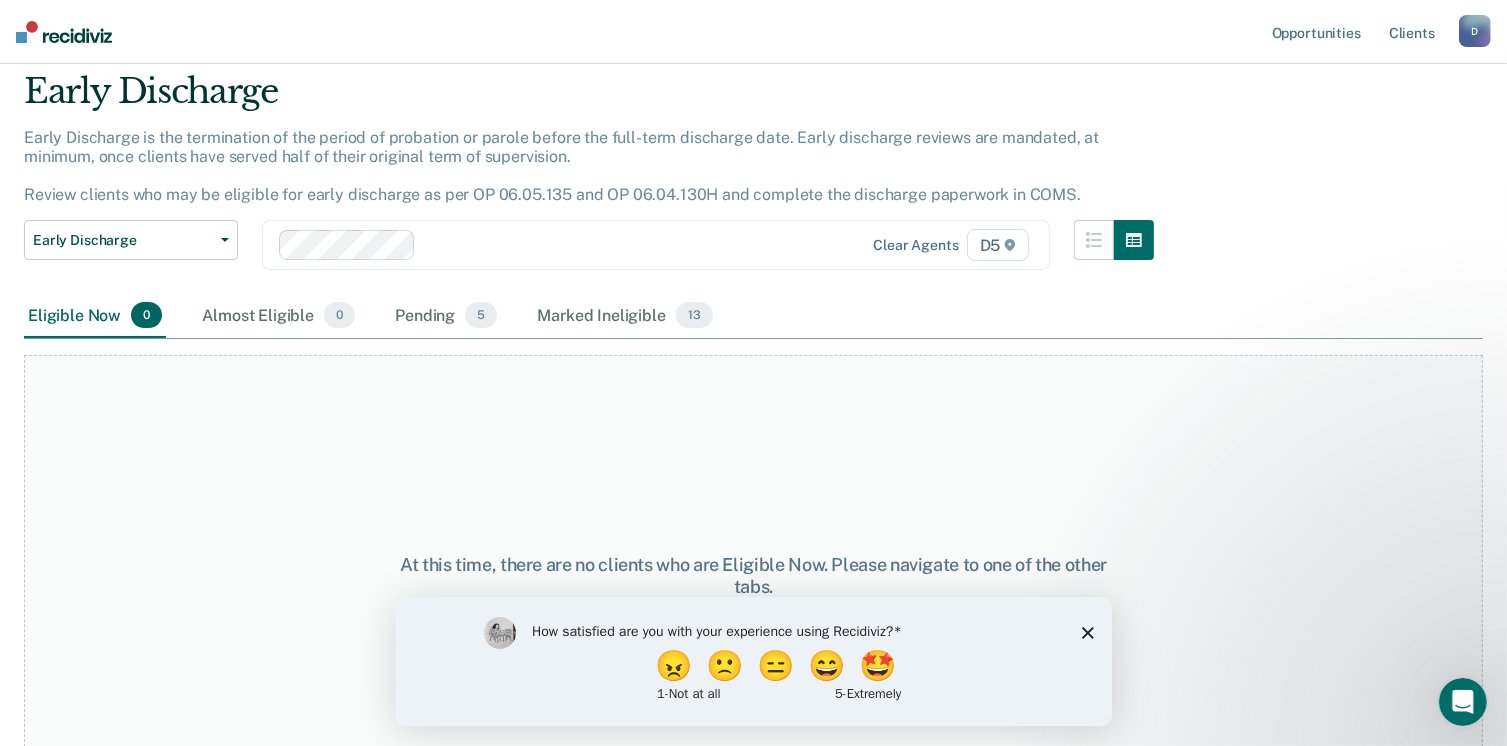 scroll, scrollTop: 116, scrollLeft: 0, axis: vertical 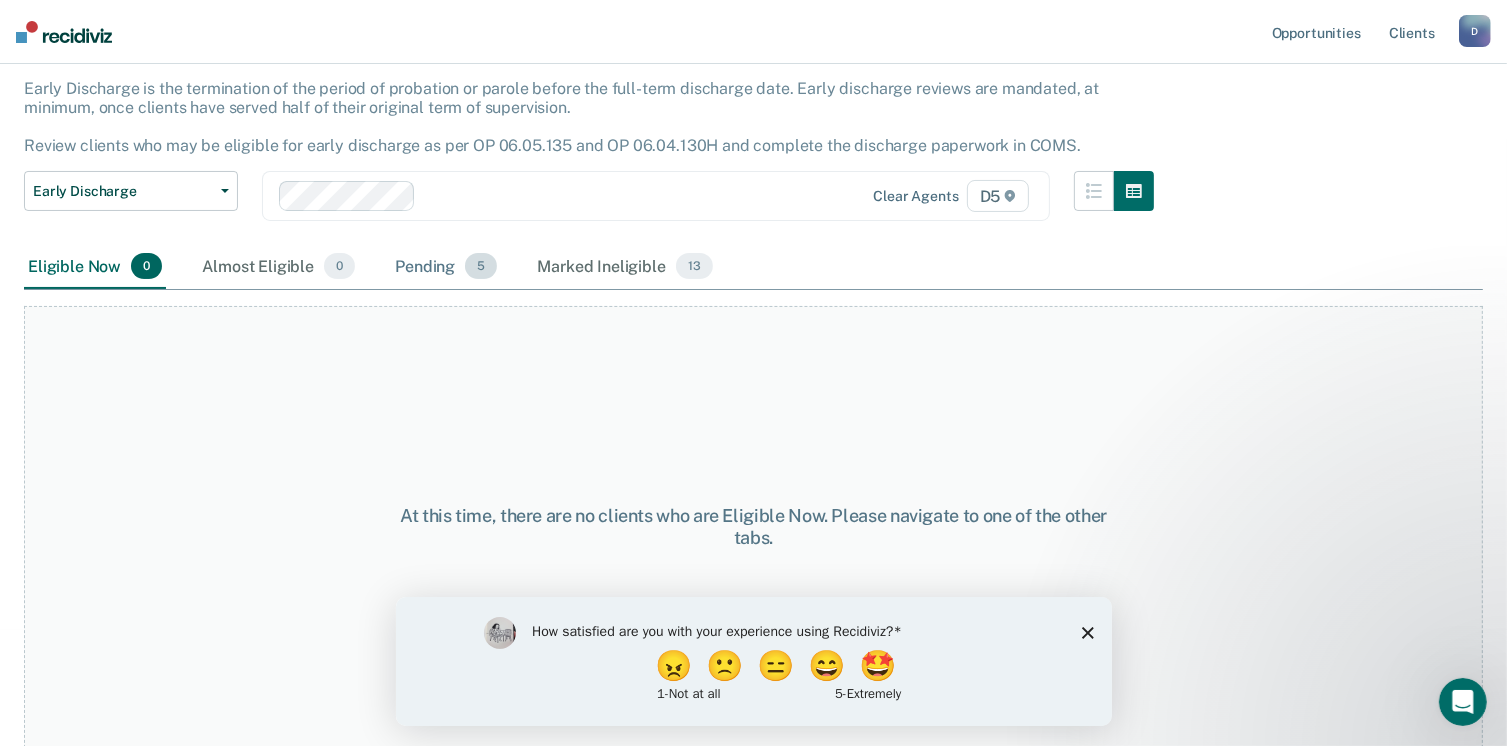 click on "Pending 5" at bounding box center (446, 267) 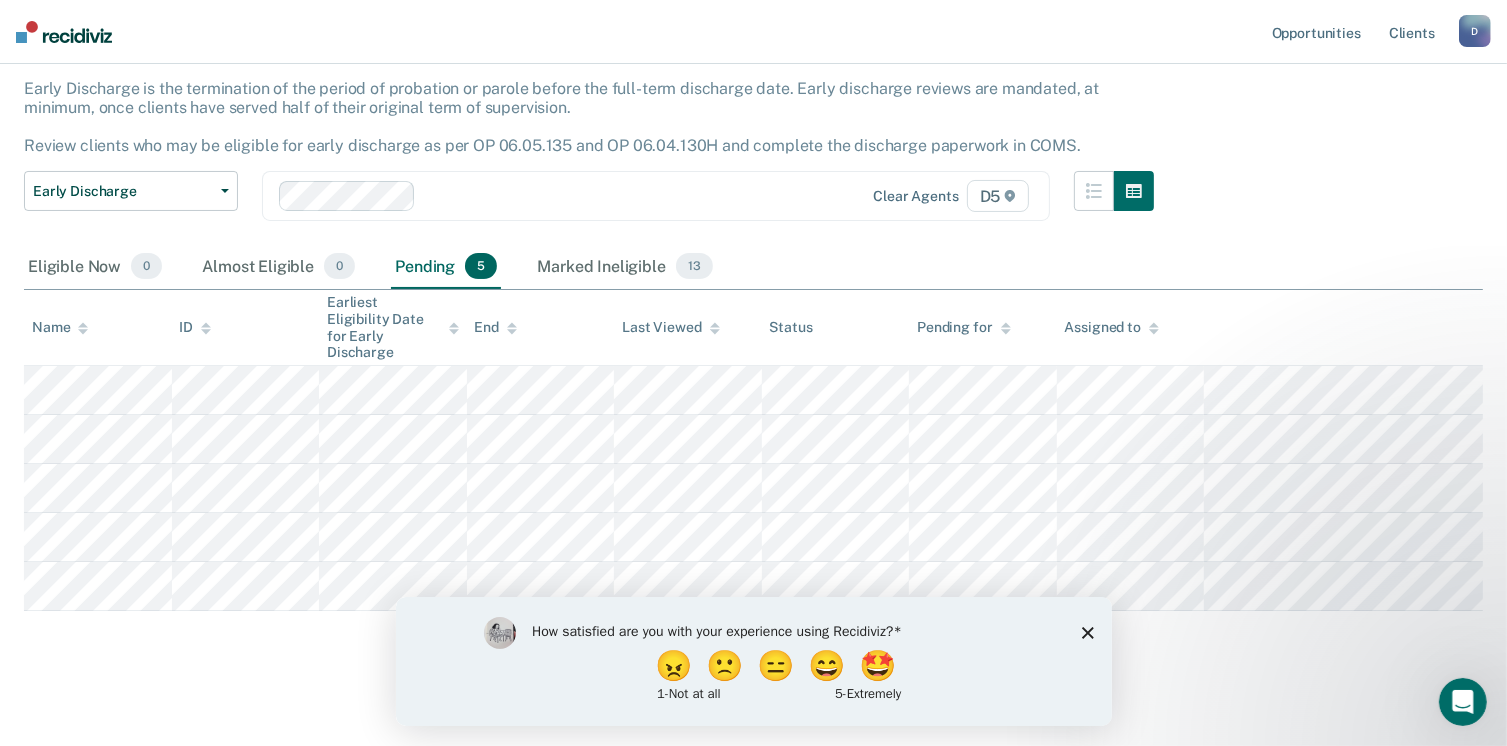 scroll, scrollTop: 105, scrollLeft: 0, axis: vertical 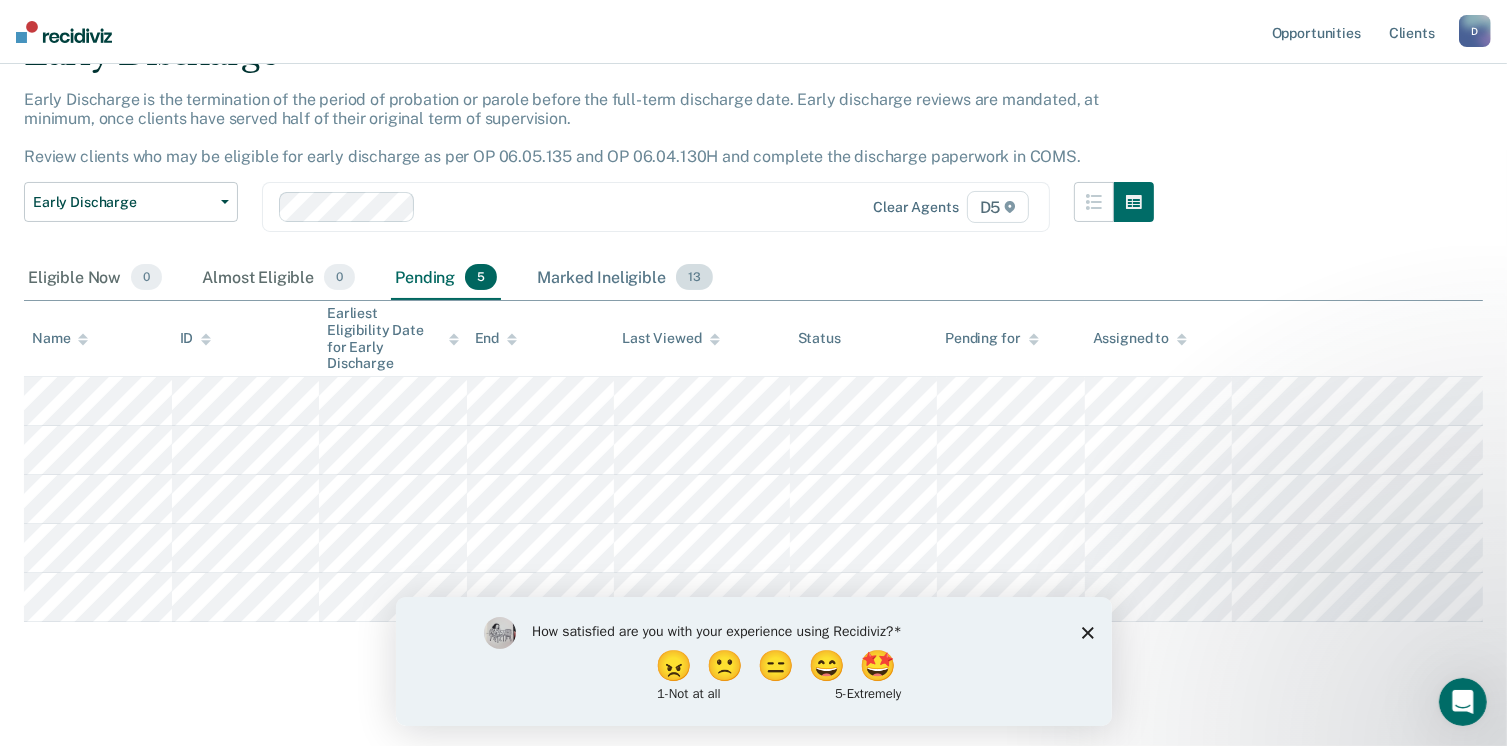click on "Marked Ineligible 13" at bounding box center (624, 278) 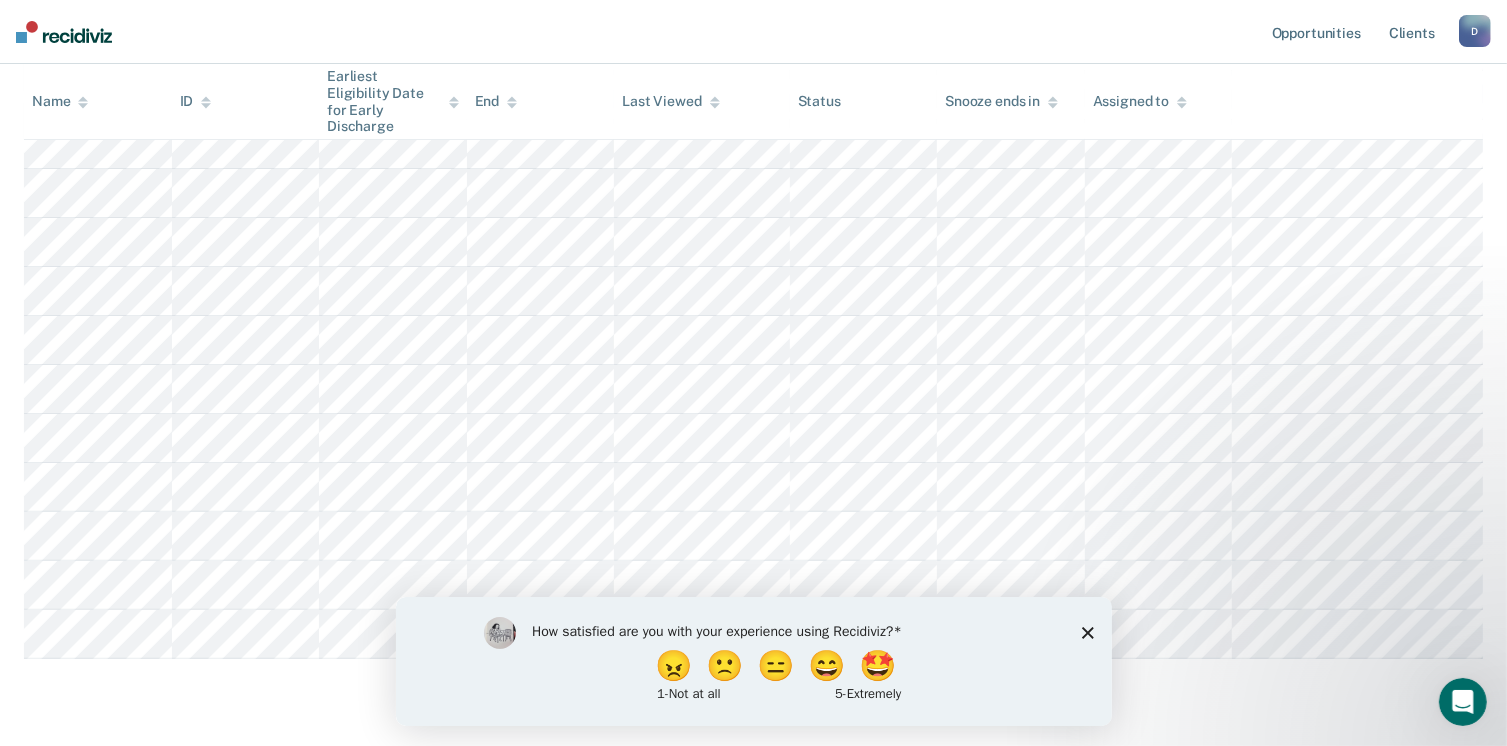 scroll, scrollTop: 497, scrollLeft: 0, axis: vertical 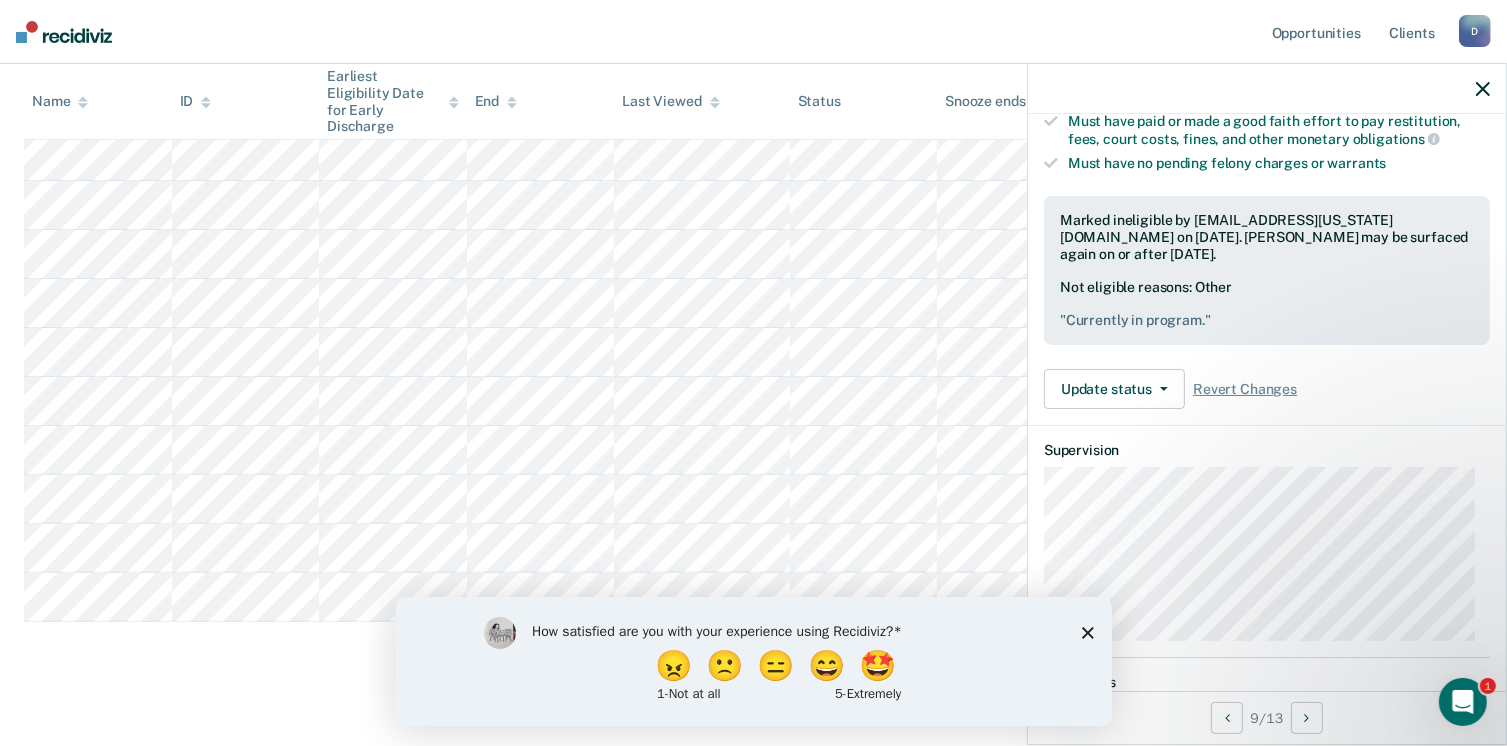 click on "How satisfied are you with your experience using Recidiviz? 😠 🙁 😑 😄 🤩 1  -  Not at all 5  -  Extremely" at bounding box center [753, 660] 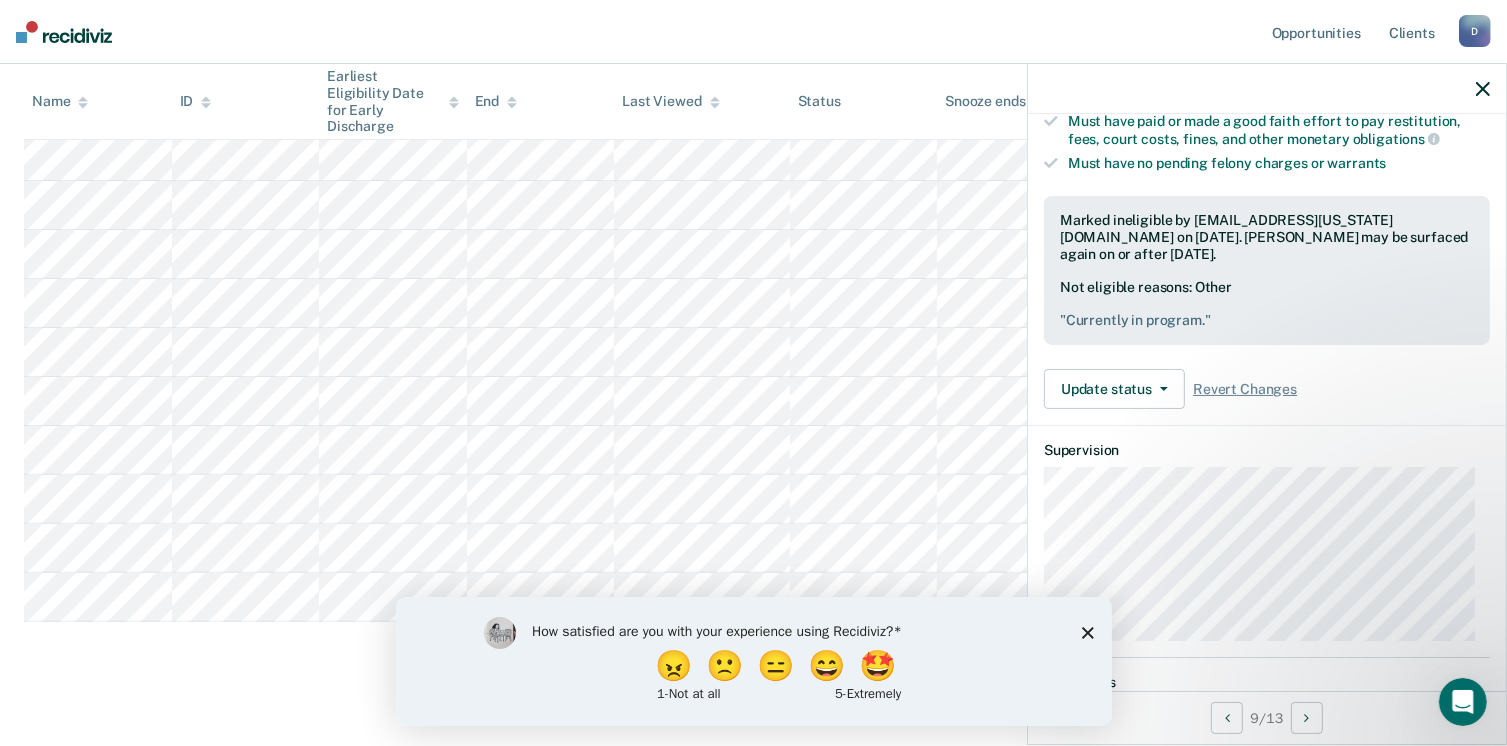 click 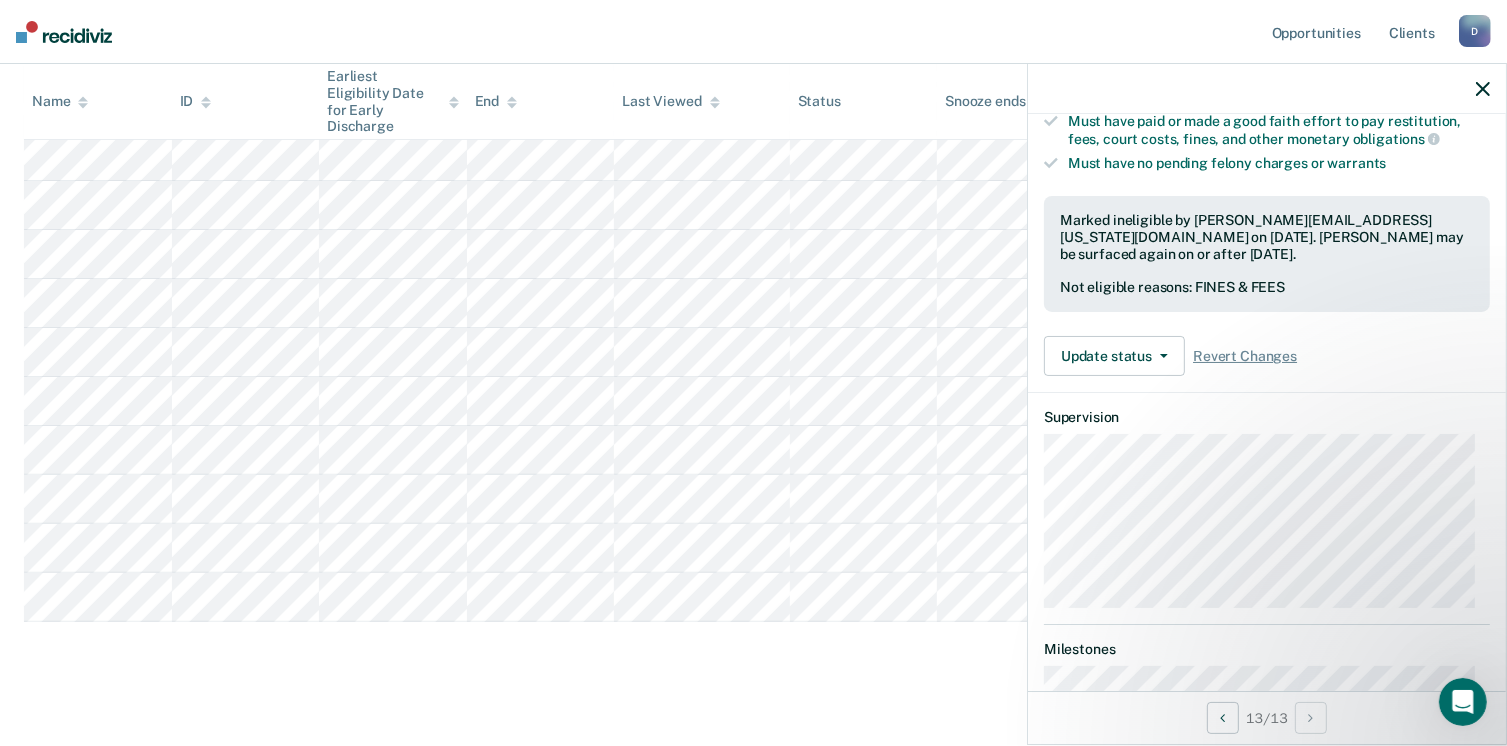 click 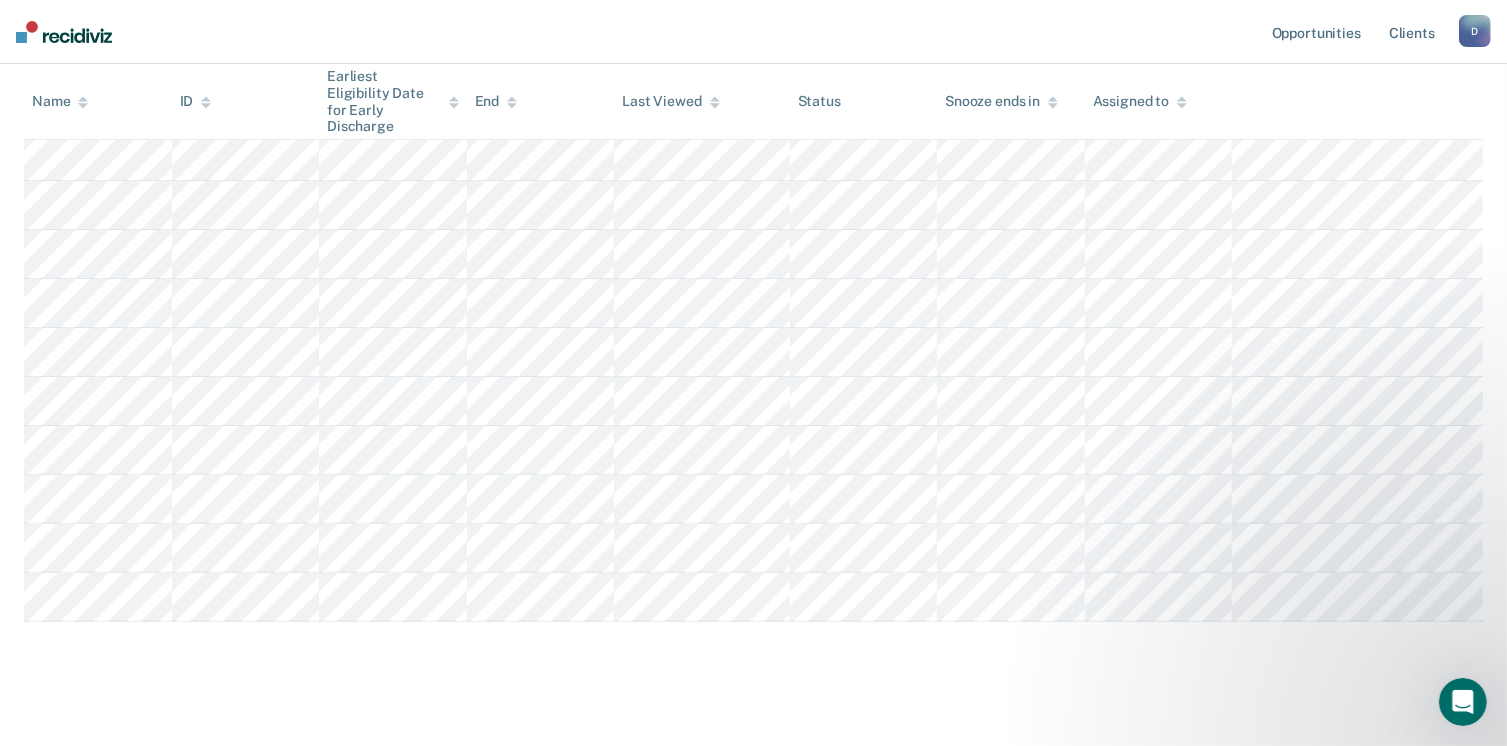 scroll, scrollTop: 0, scrollLeft: 0, axis: both 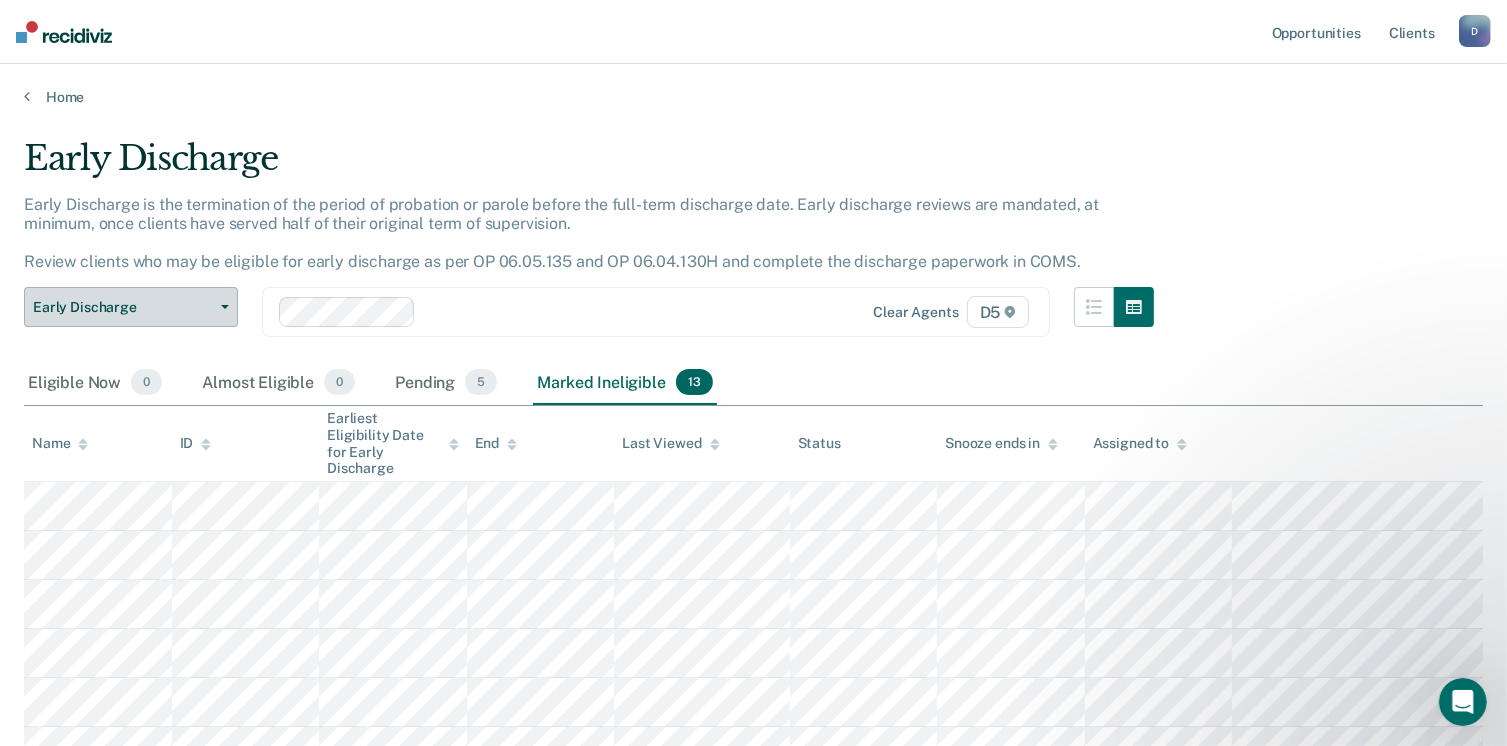 click 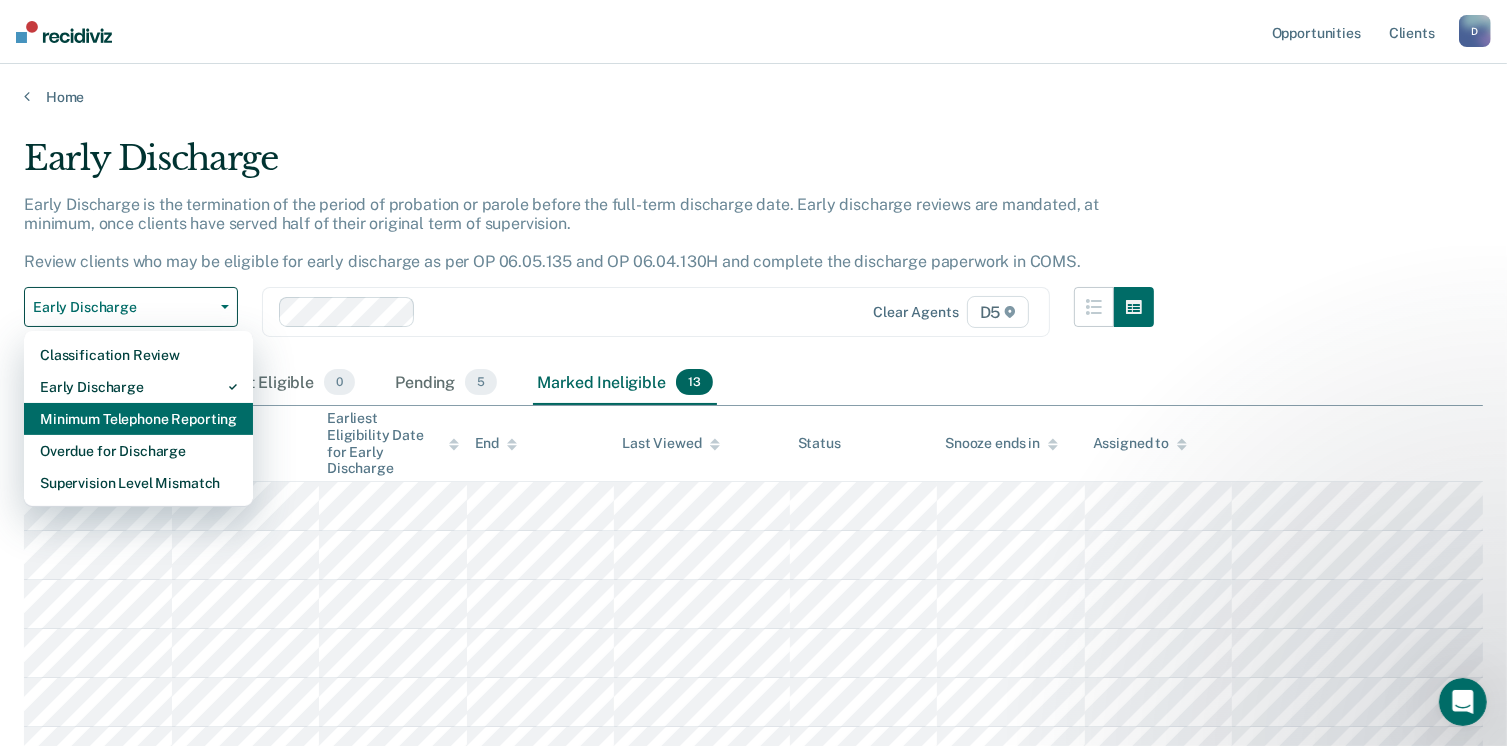 click on "Minimum Telephone Reporting" at bounding box center [138, 419] 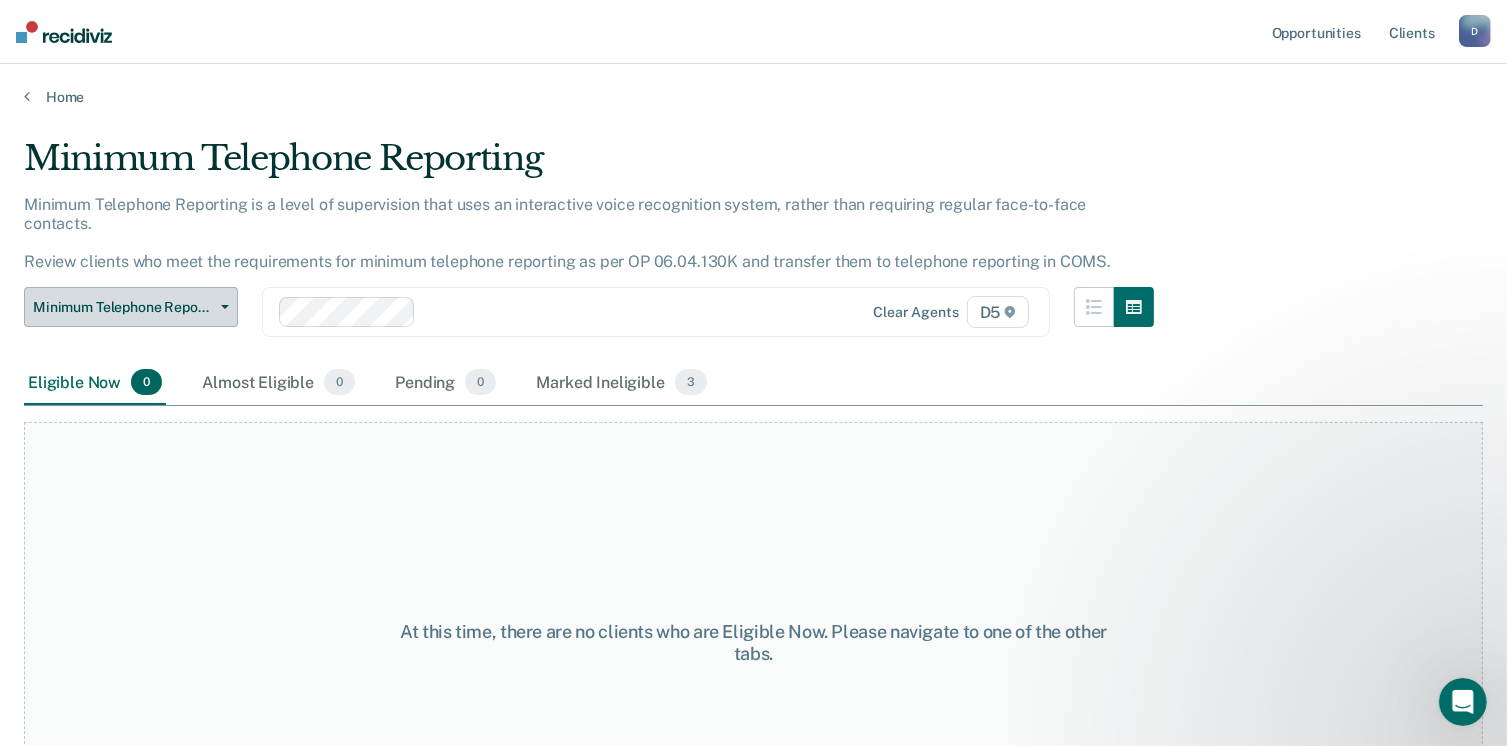 click on "Minimum Telephone Reporting" at bounding box center [131, 307] 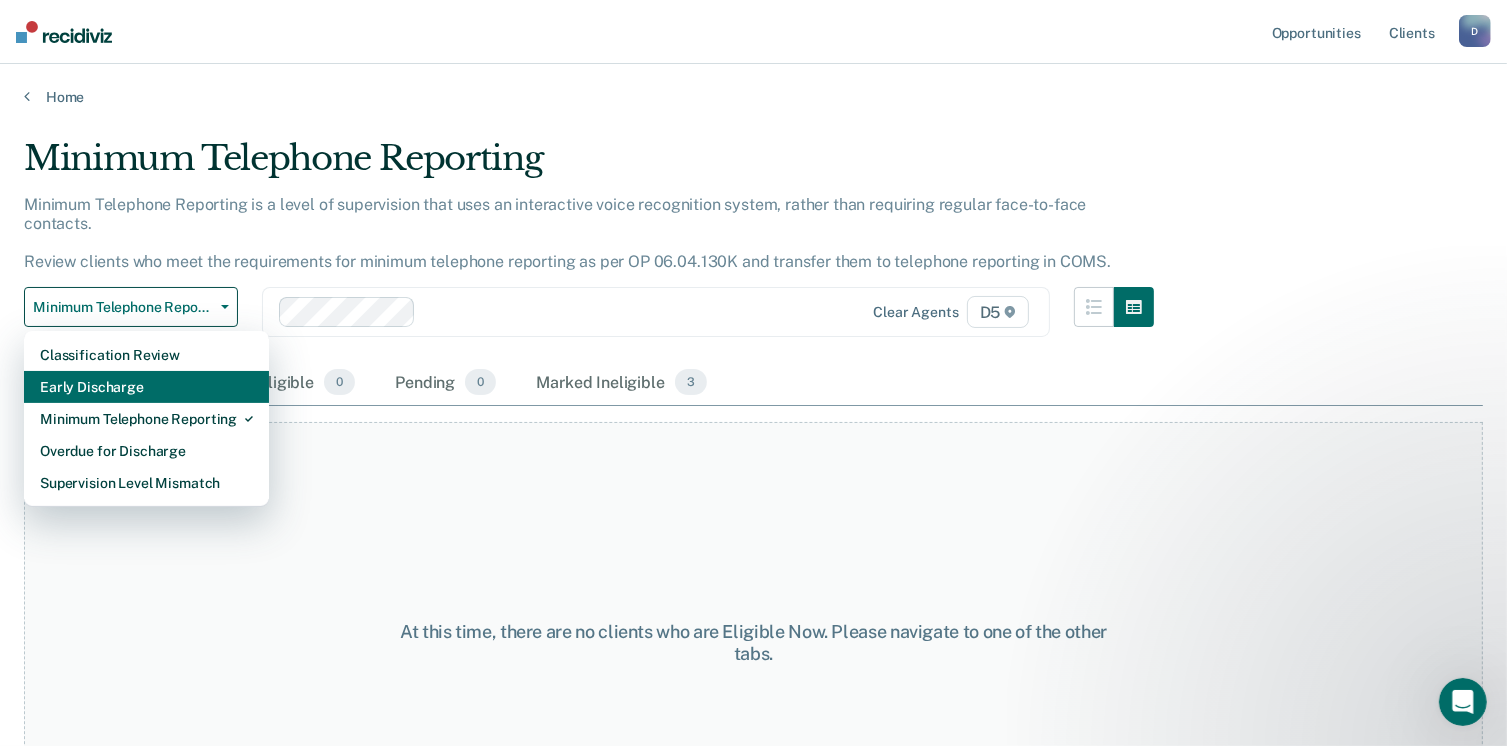 click on "Early Discharge" at bounding box center (146, 387) 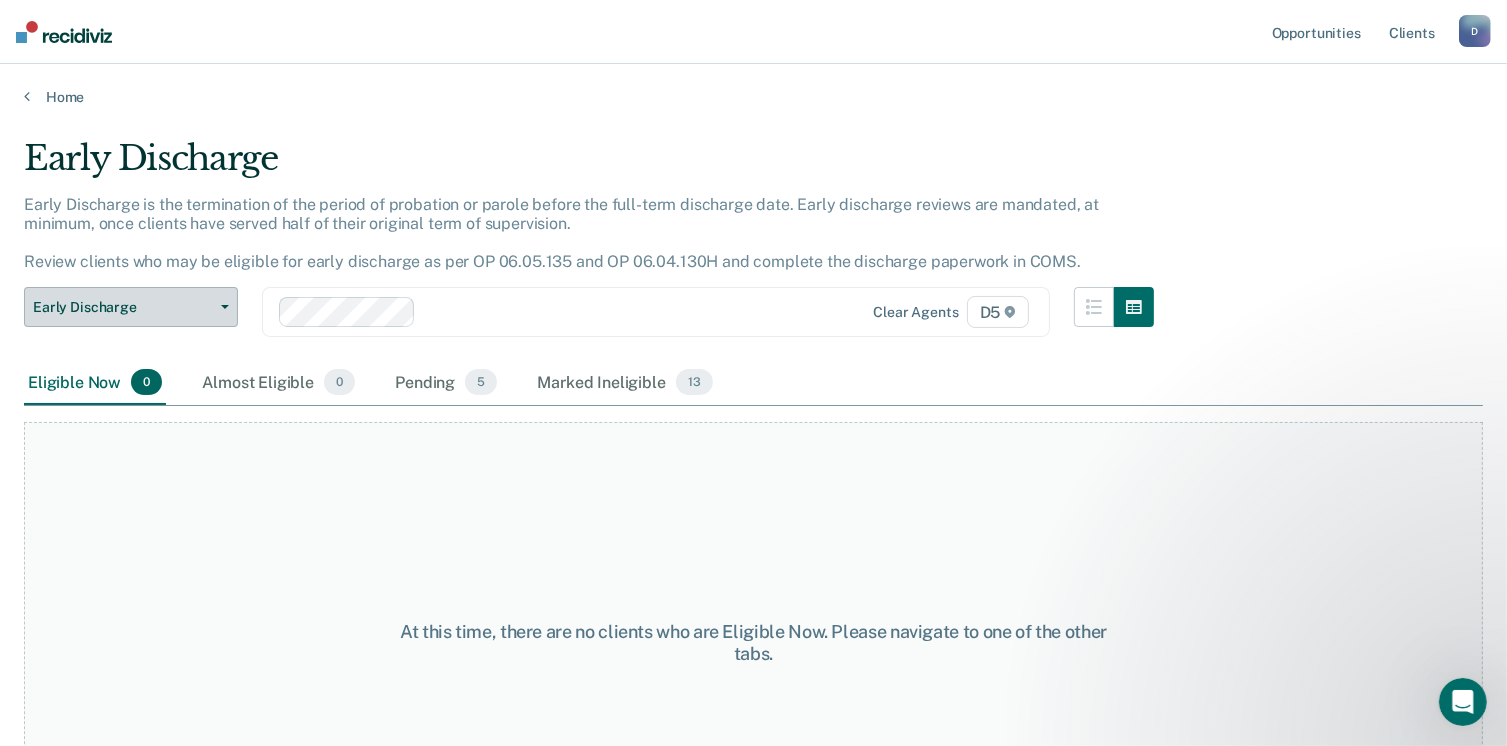 click on "Early Discharge" at bounding box center [131, 307] 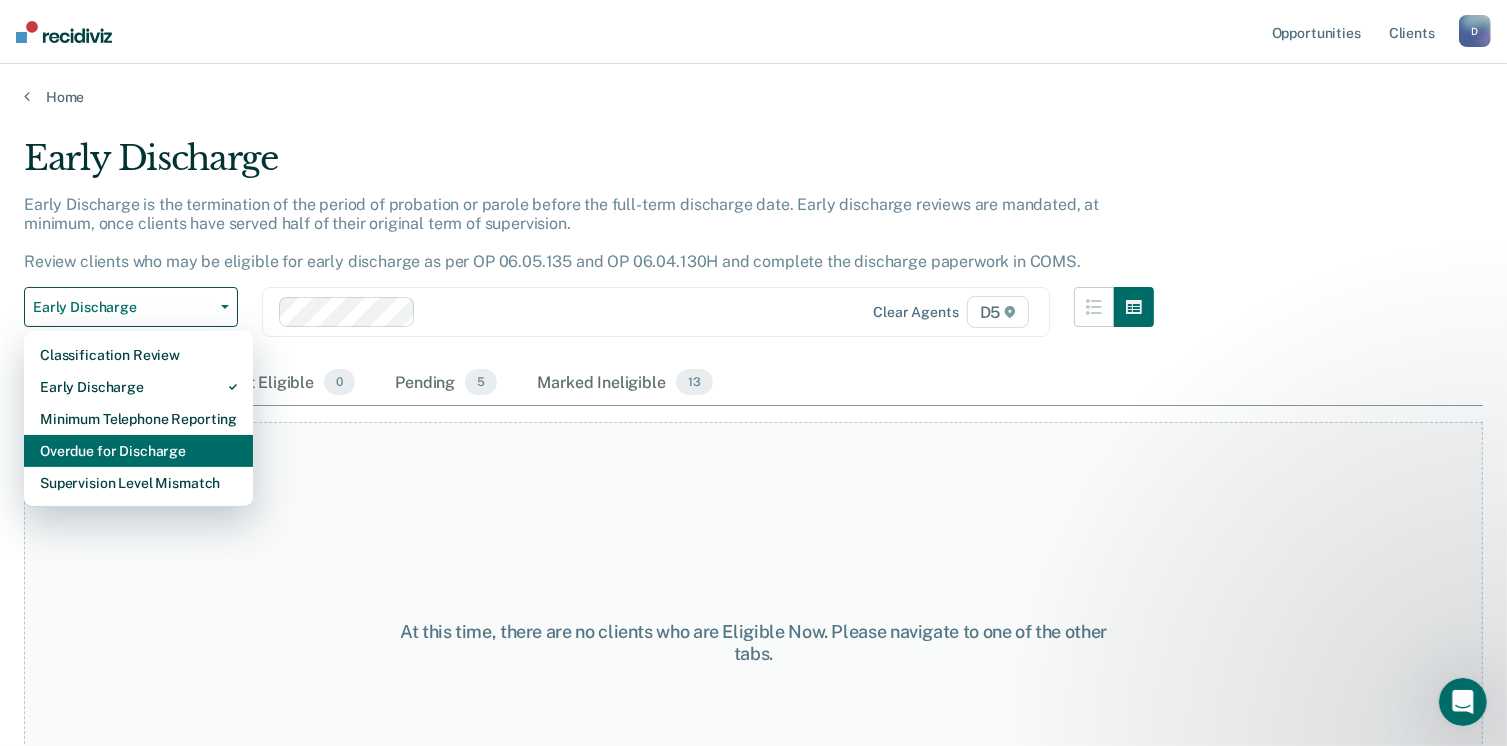 click on "Overdue for Discharge" at bounding box center [138, 451] 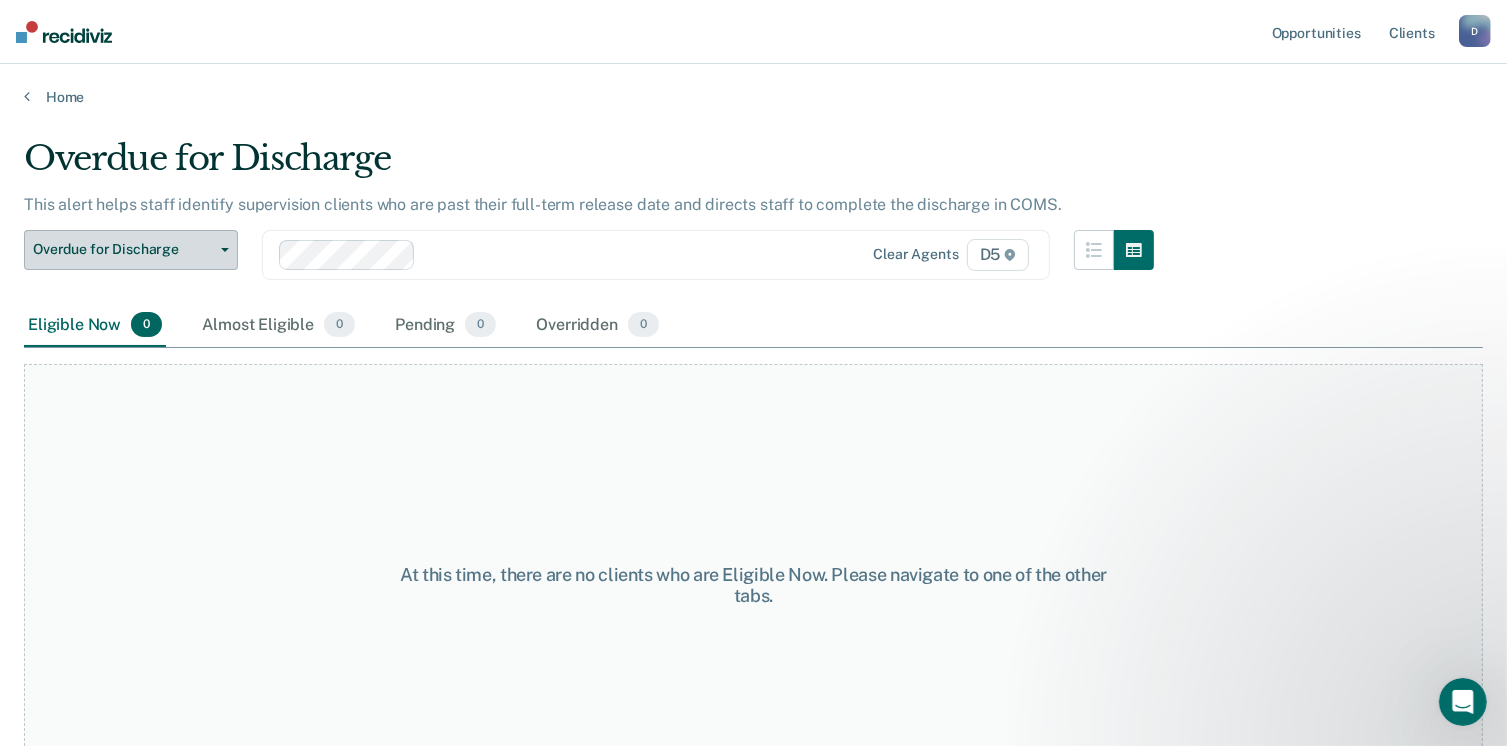 click at bounding box center [221, 250] 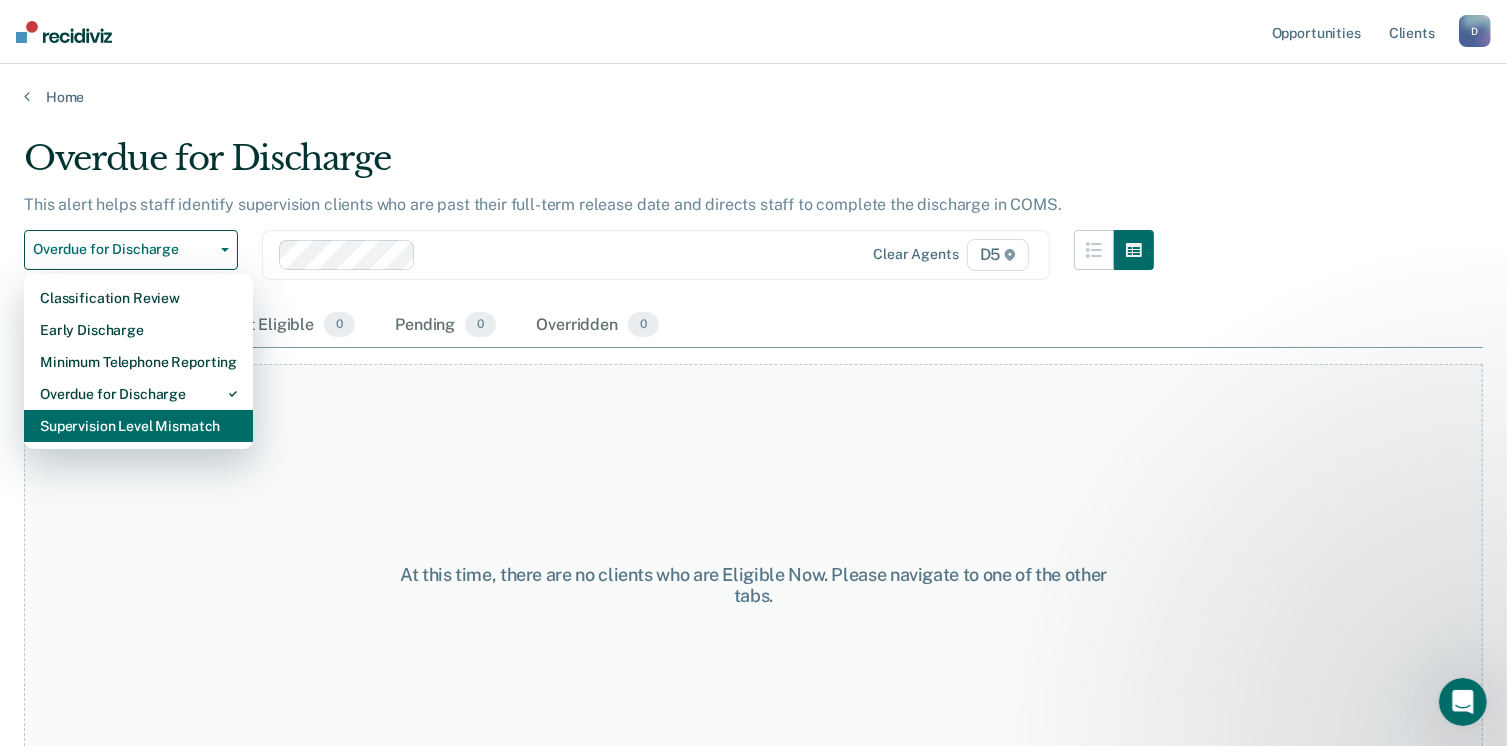 click on "Supervision Level Mismatch" at bounding box center [138, 426] 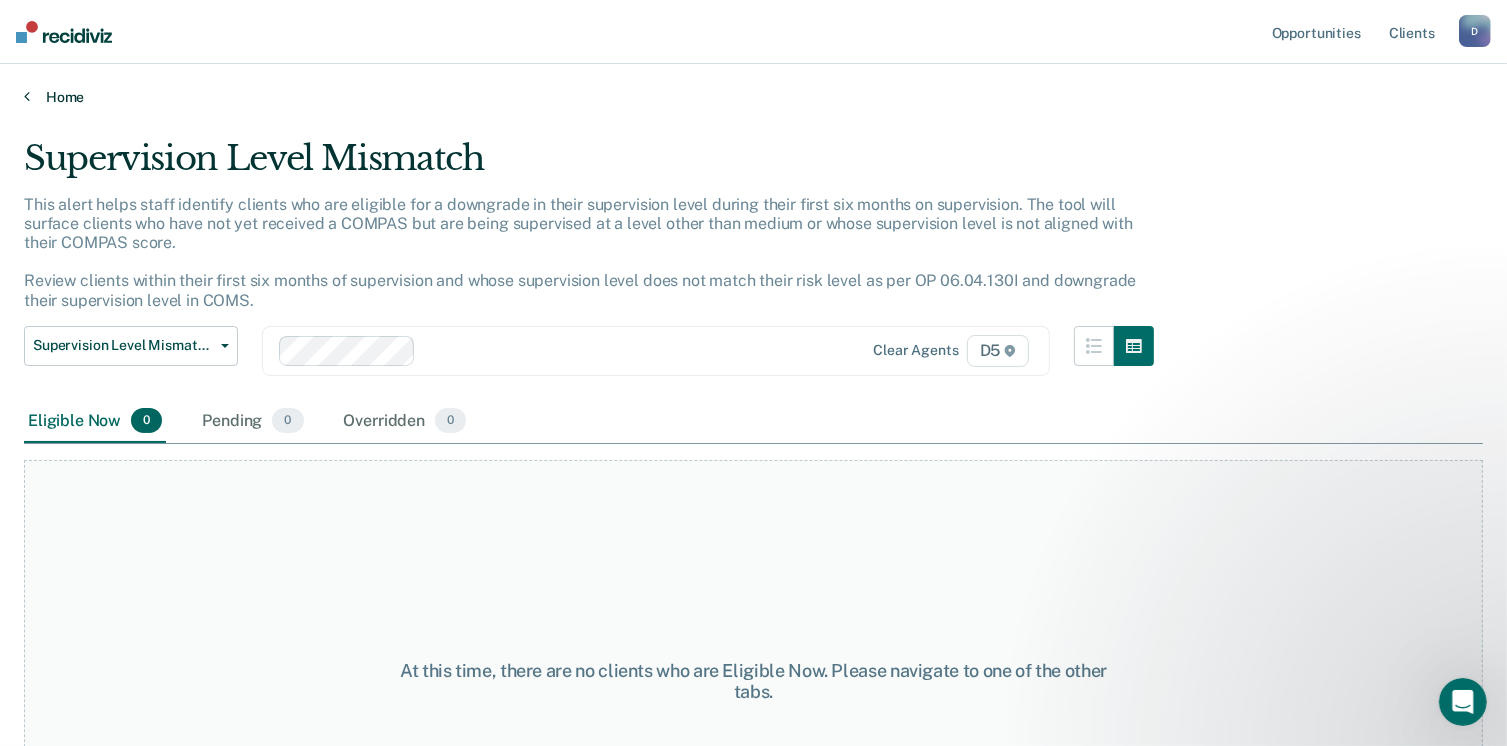 click on "Home" at bounding box center (753, 97) 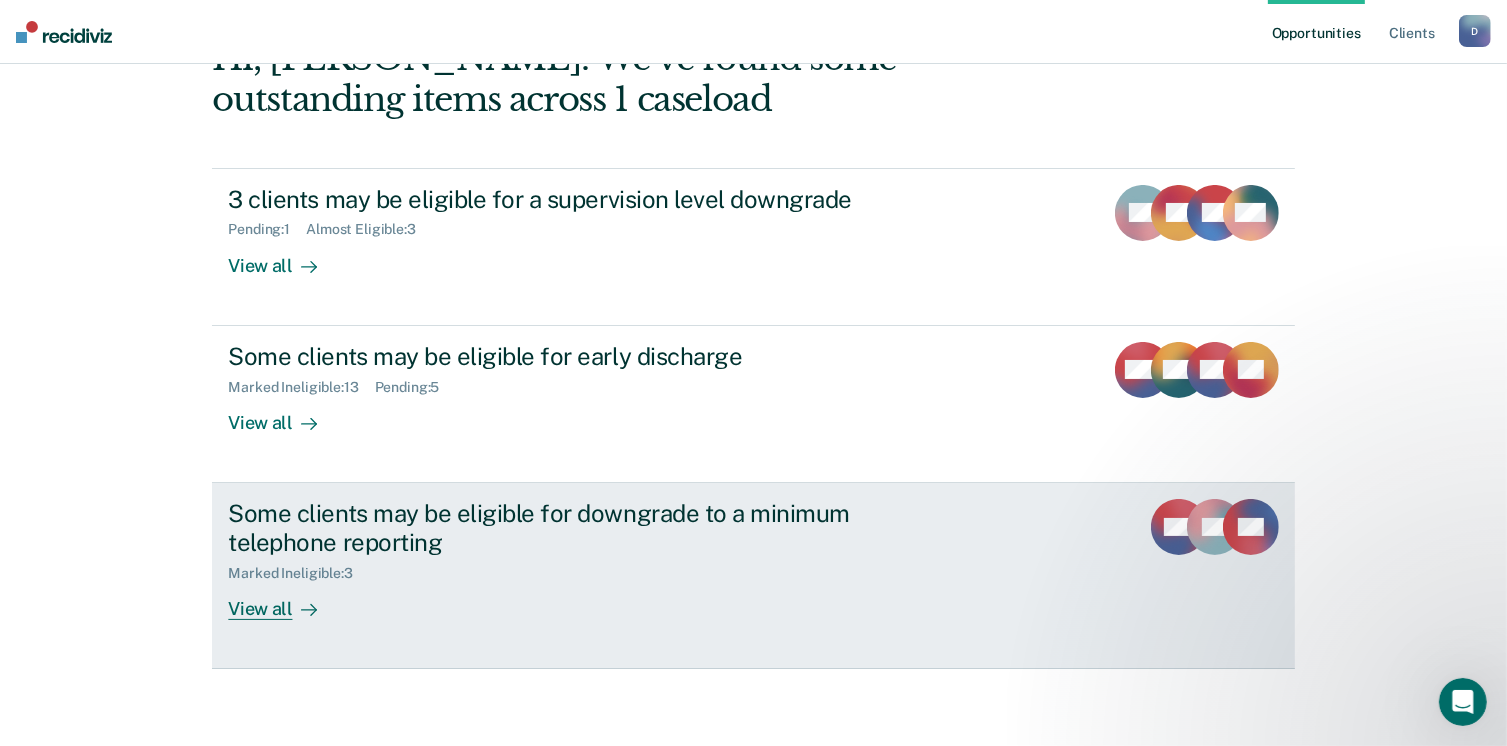 scroll, scrollTop: 133, scrollLeft: 0, axis: vertical 